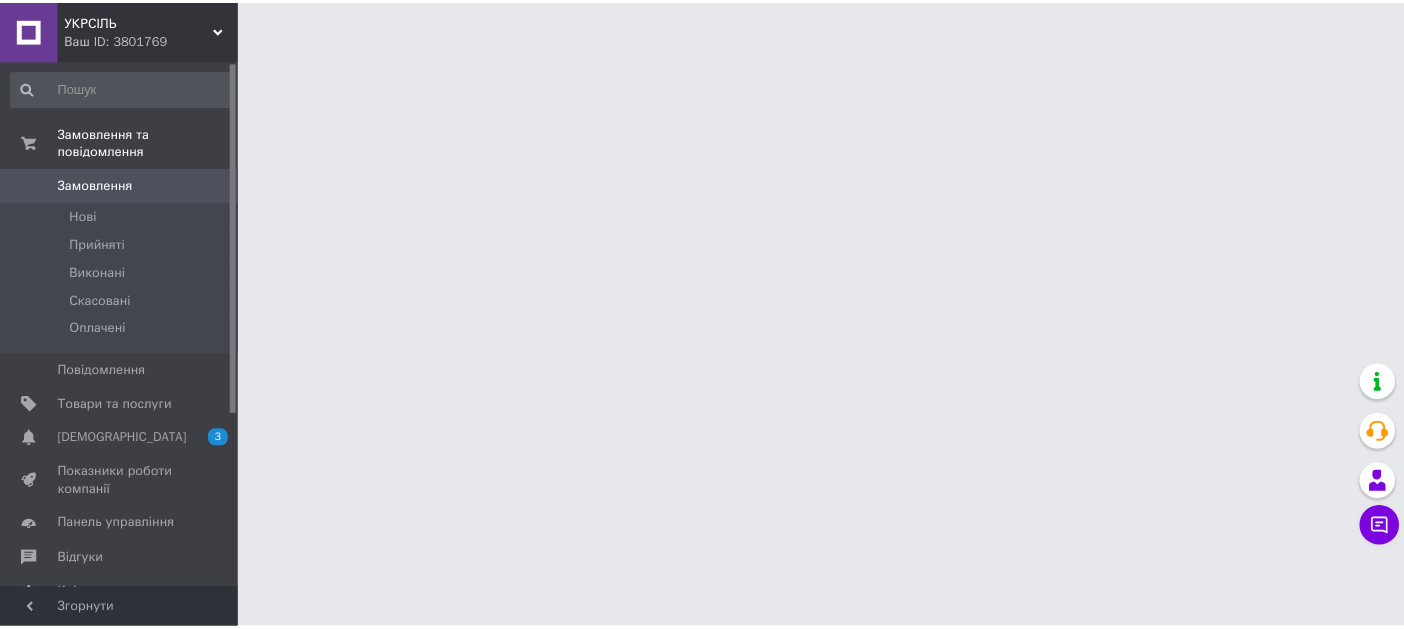 scroll, scrollTop: 0, scrollLeft: 0, axis: both 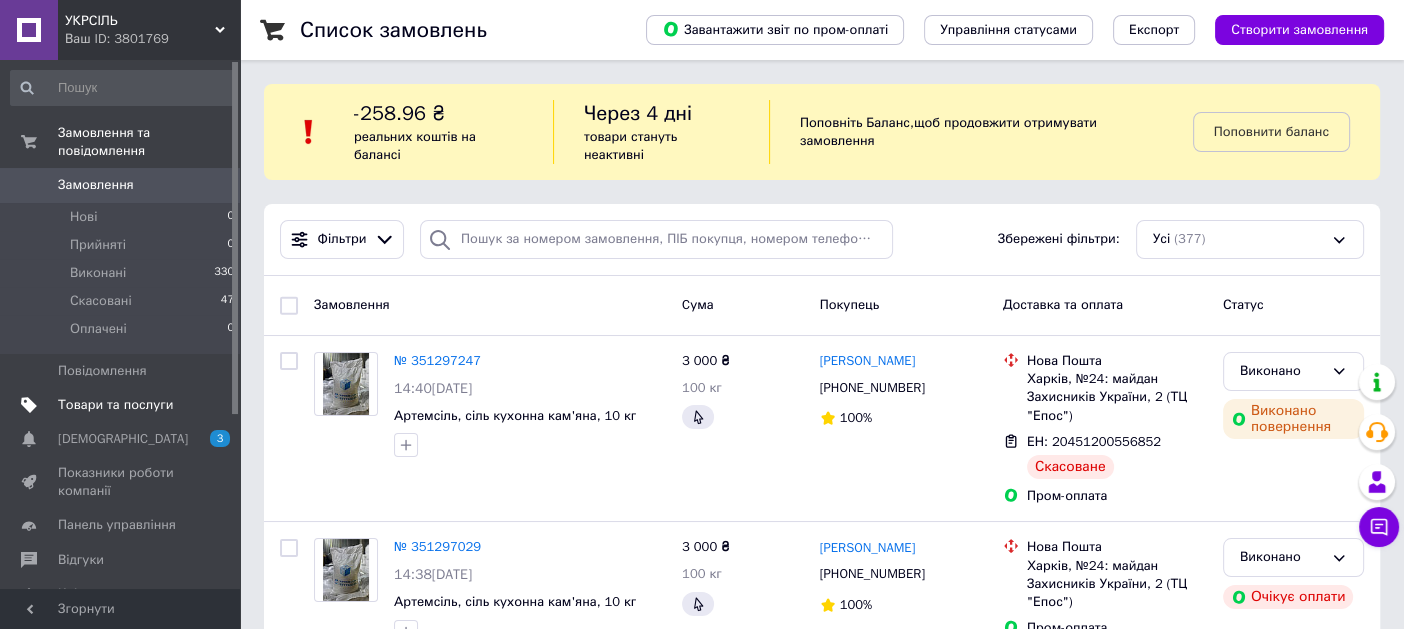 click on "Товари та послуги" at bounding box center [115, 405] 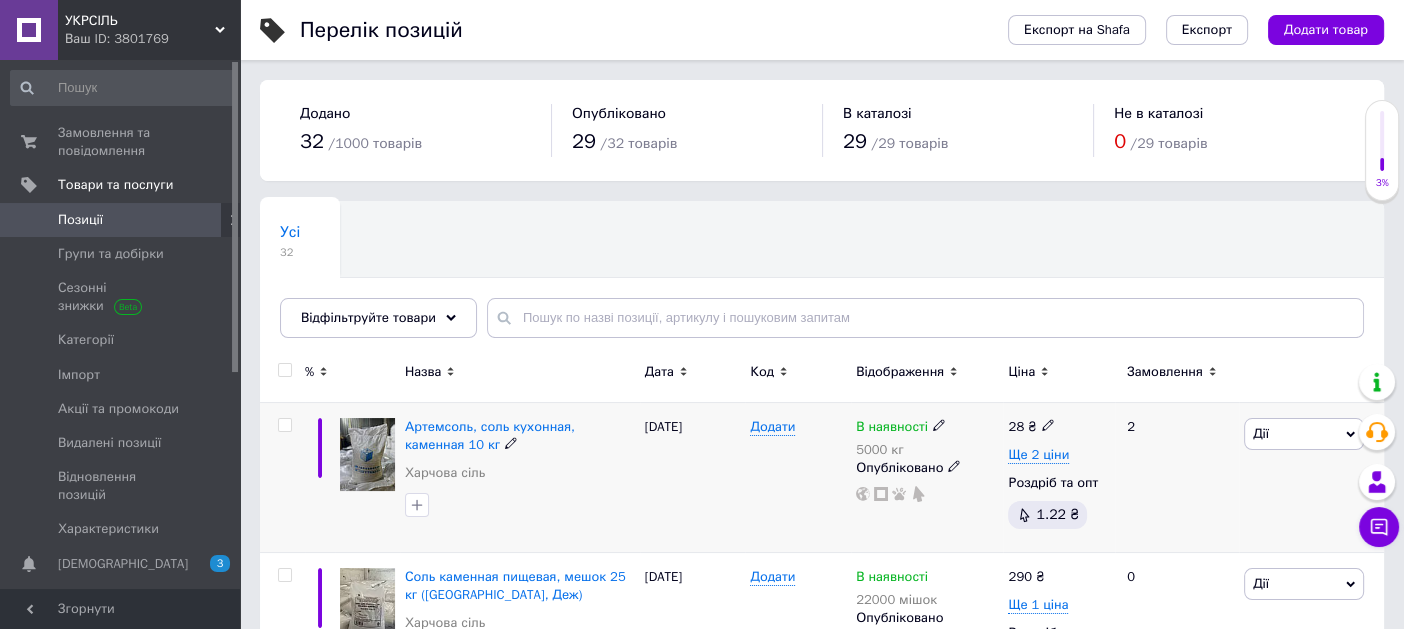 click at bounding box center (284, 425) 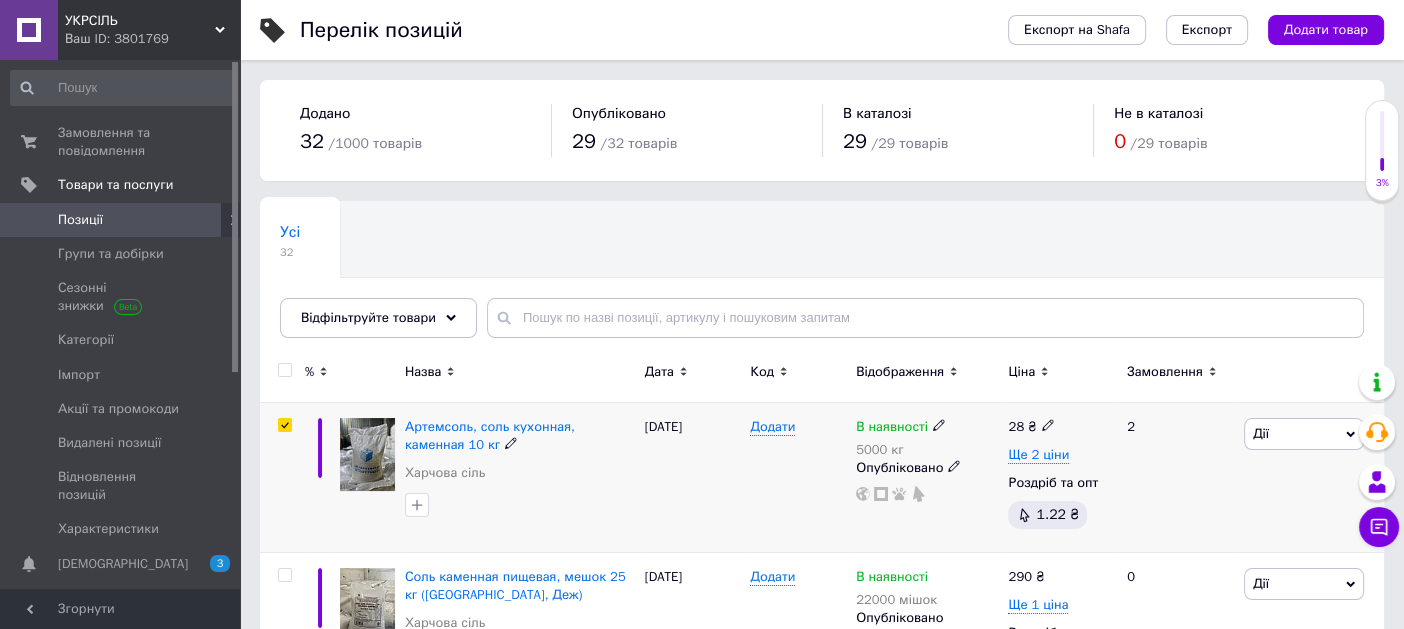 checkbox on "true" 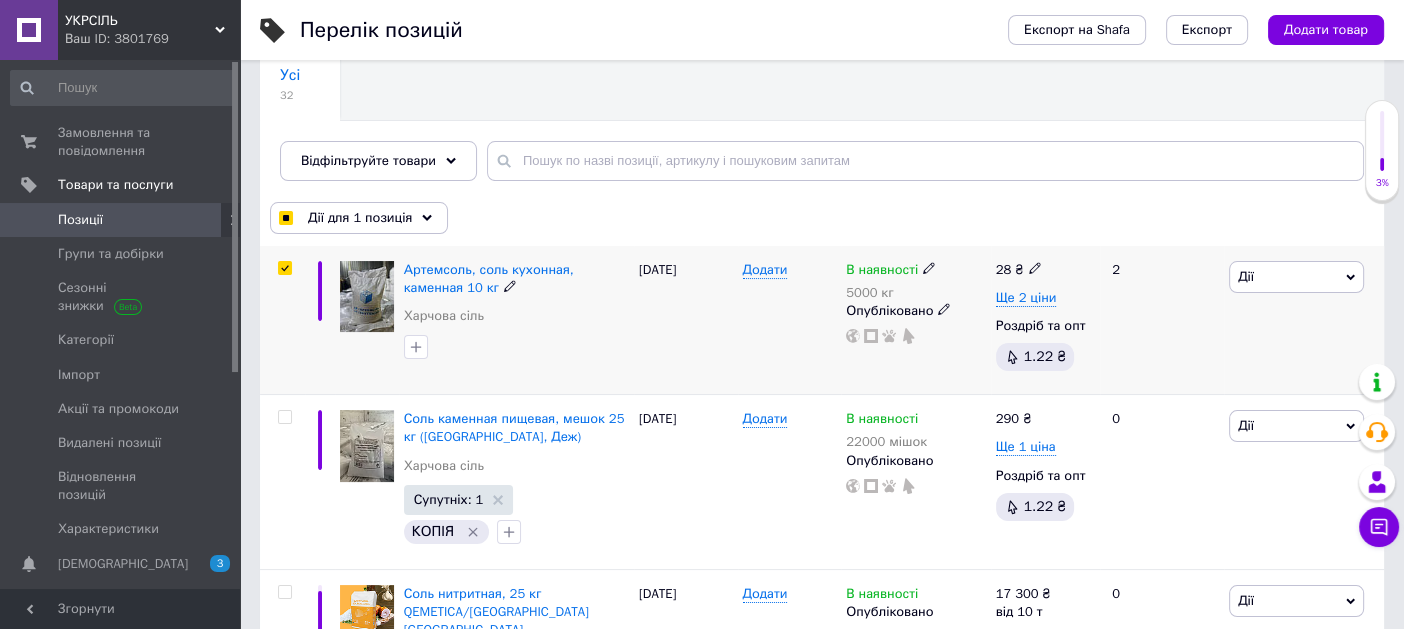 scroll, scrollTop: 164, scrollLeft: 0, axis: vertical 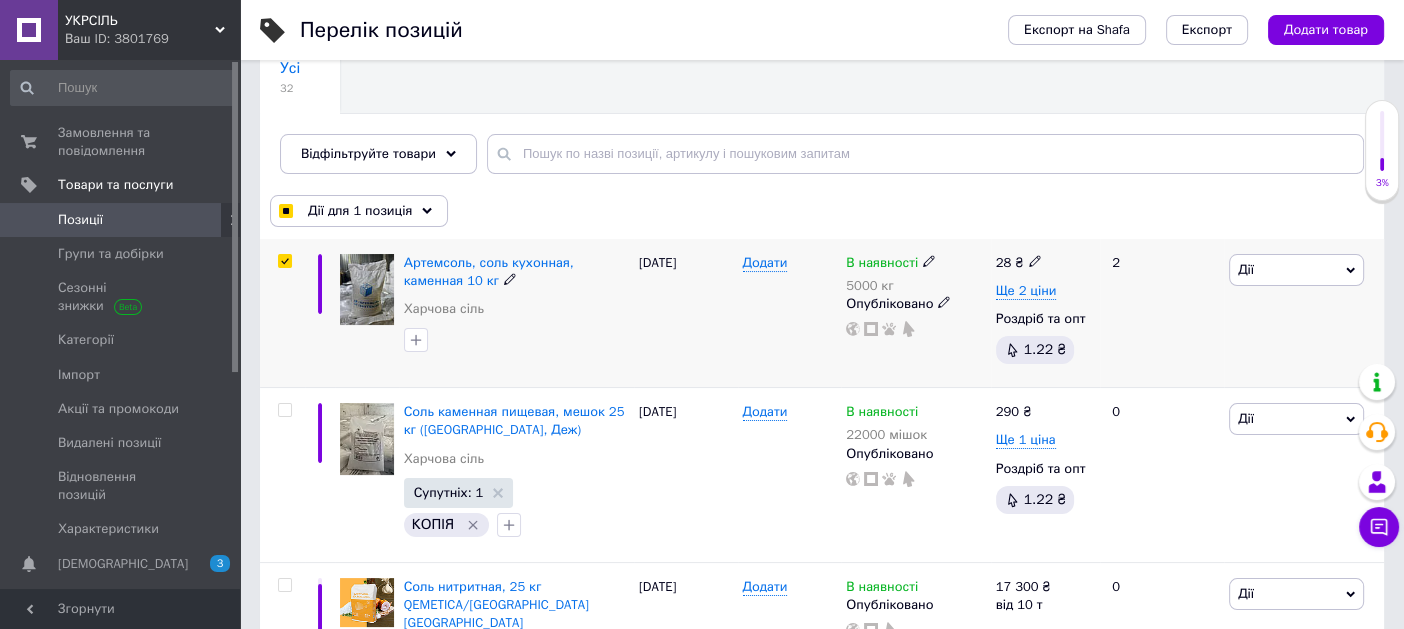 click on "Дії" at bounding box center [1296, 270] 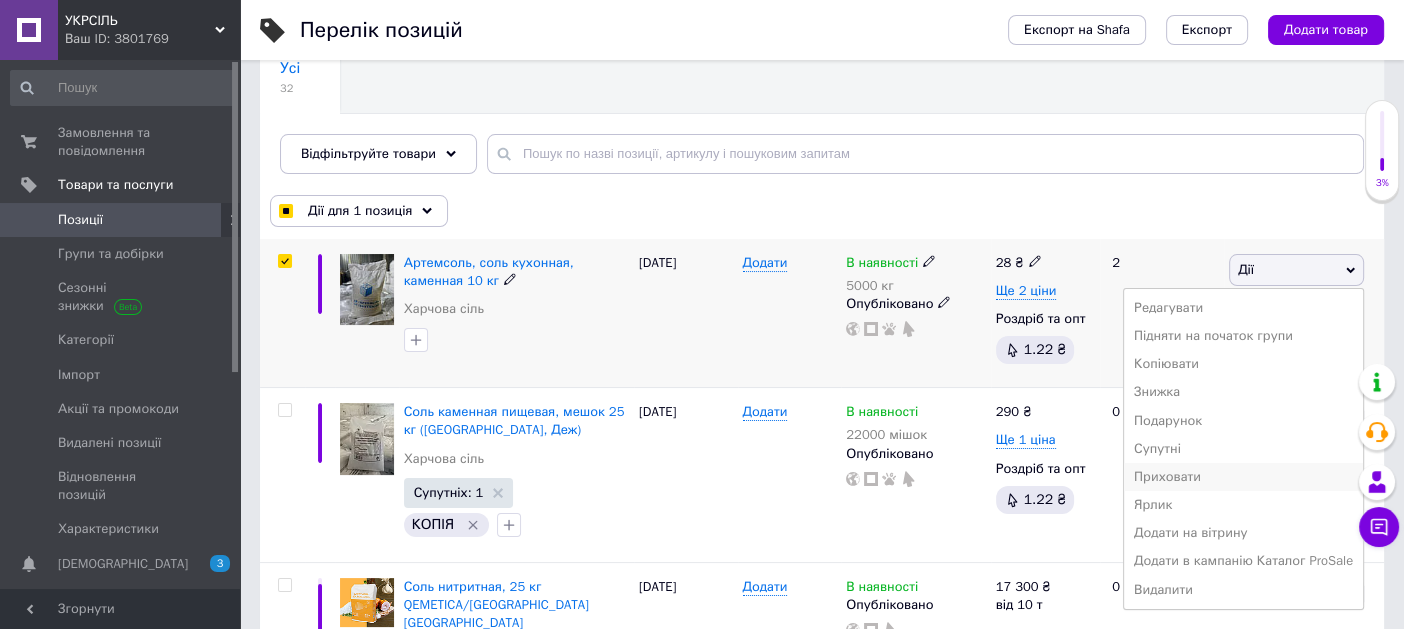 click on "Приховати" at bounding box center (1243, 477) 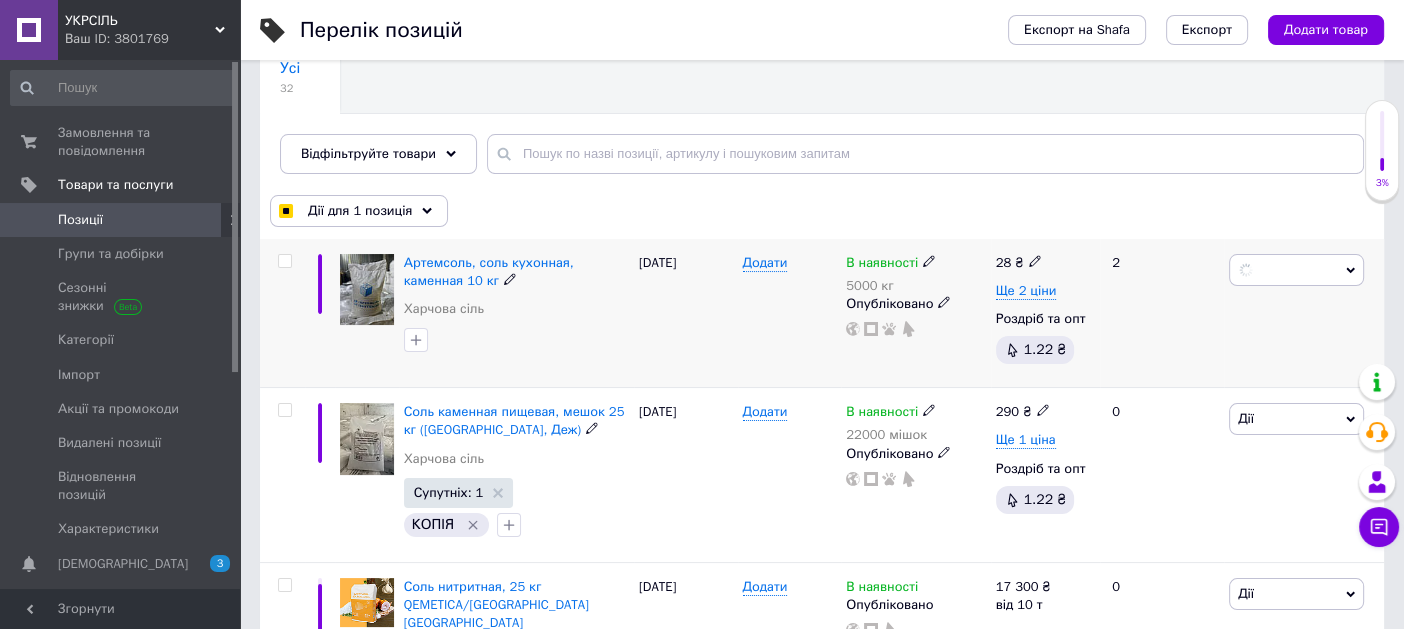 checkbox on "false" 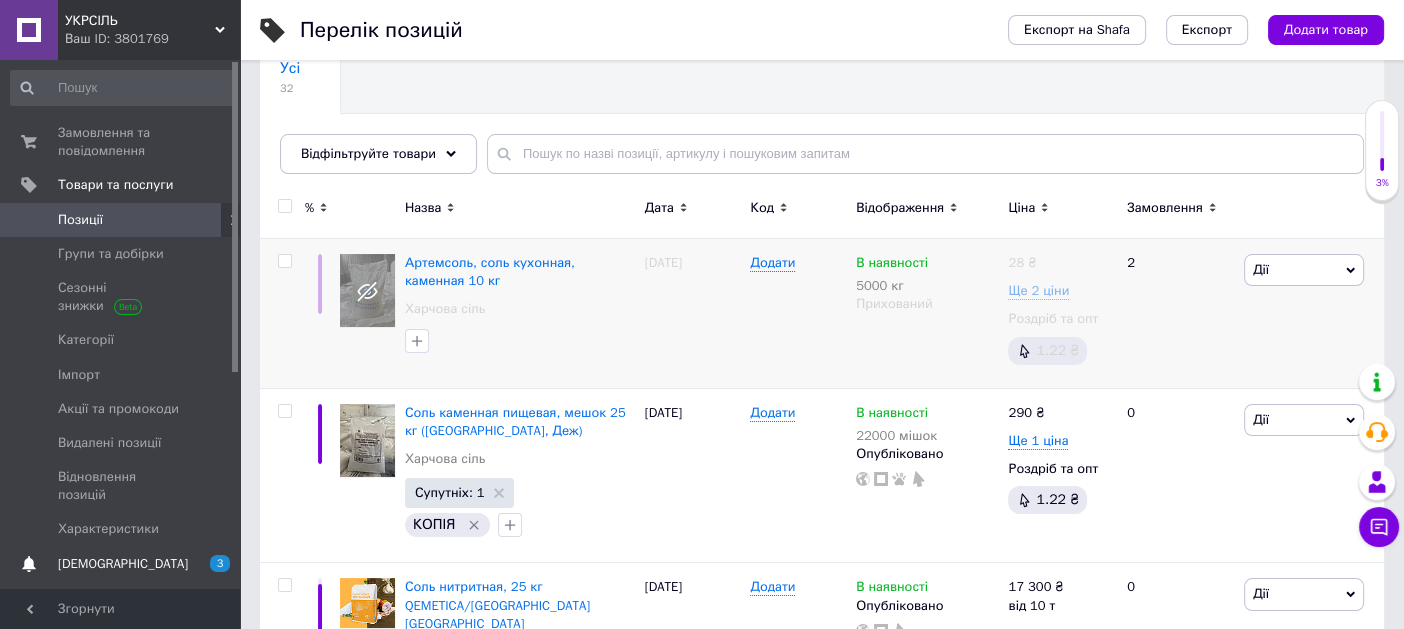 click on "[DEMOGRAPHIC_DATA]" at bounding box center [121, 564] 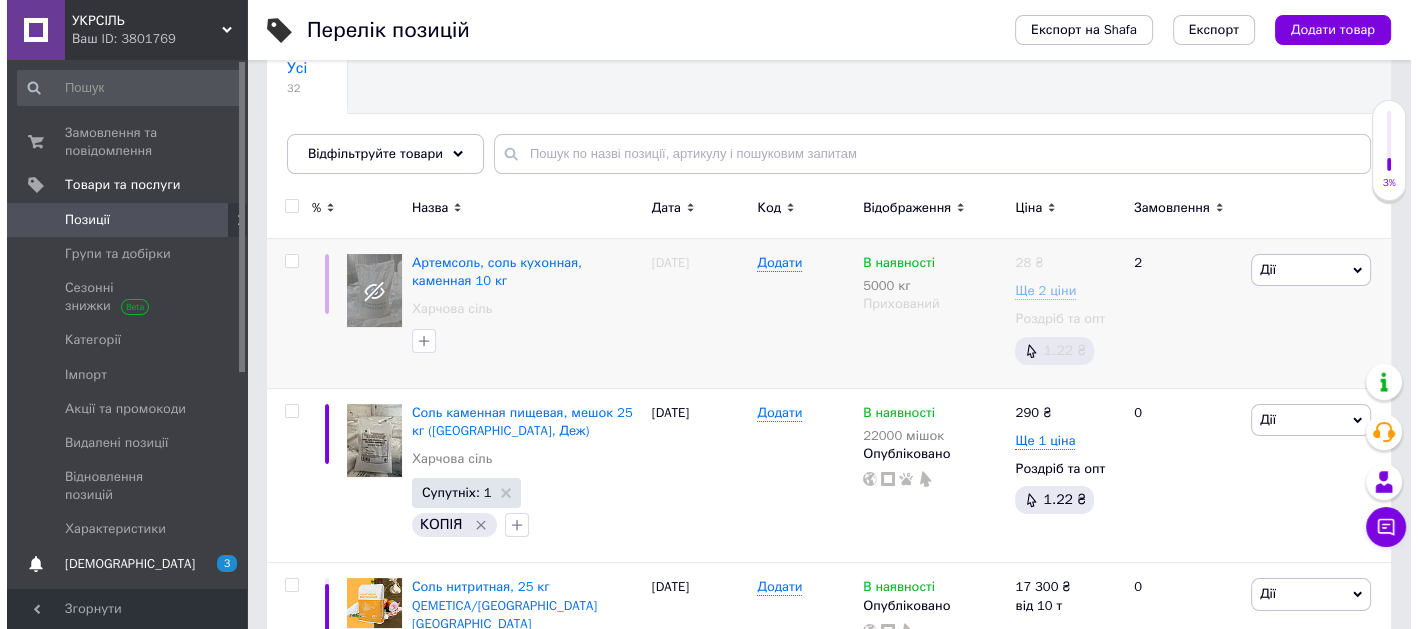 scroll, scrollTop: 0, scrollLeft: 0, axis: both 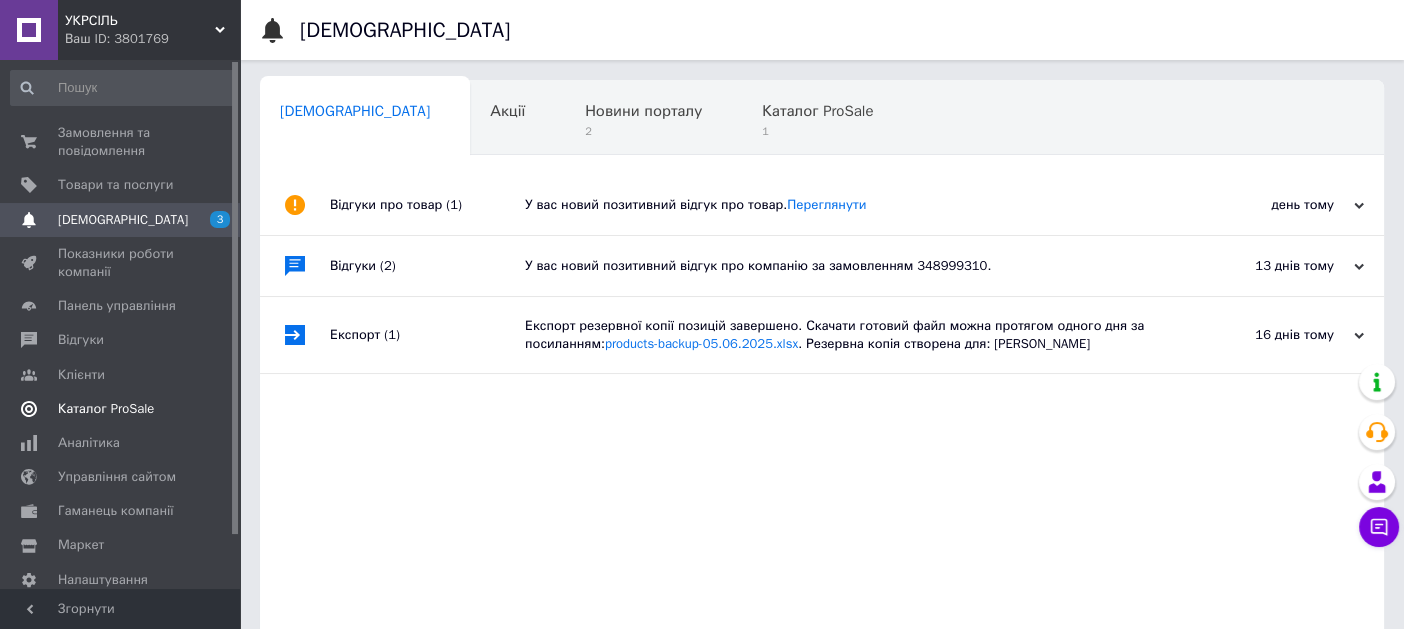 click on "Каталог ProSale" at bounding box center (106, 409) 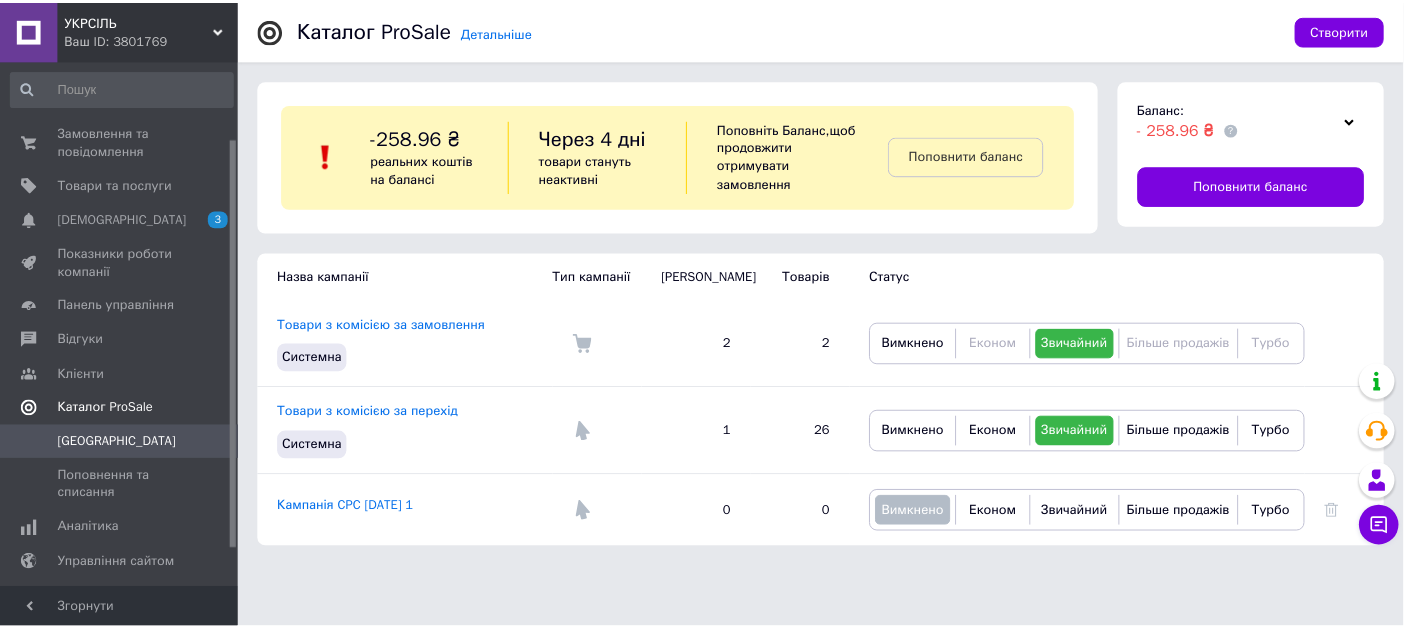 scroll, scrollTop: 146, scrollLeft: 0, axis: vertical 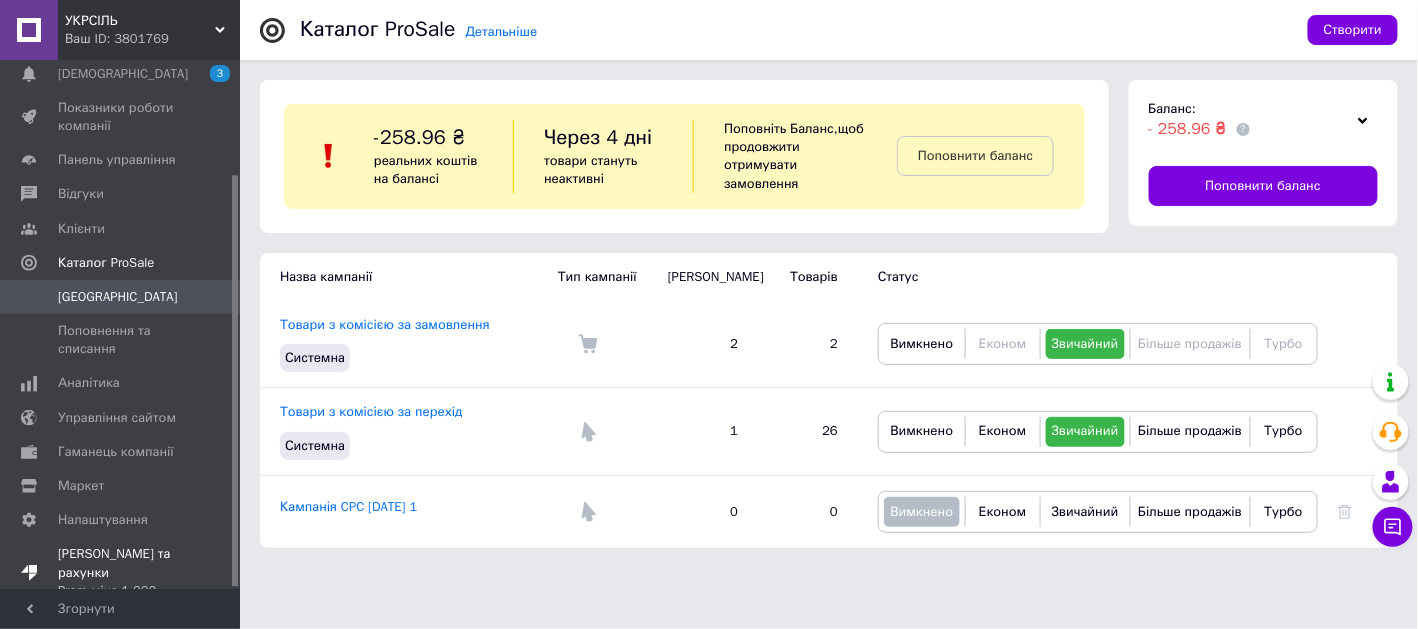 click on "Тарифи та рахунки Prom мікс 1 000" at bounding box center [121, 572] 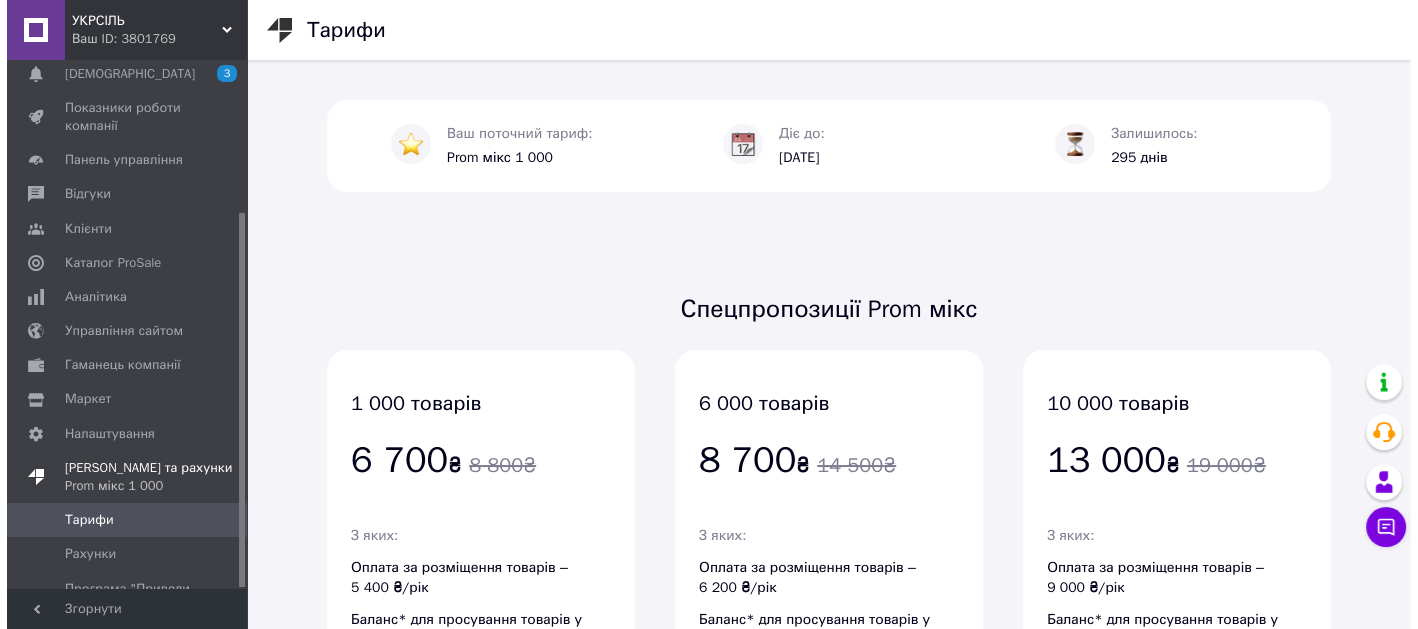 scroll, scrollTop: 214, scrollLeft: 0, axis: vertical 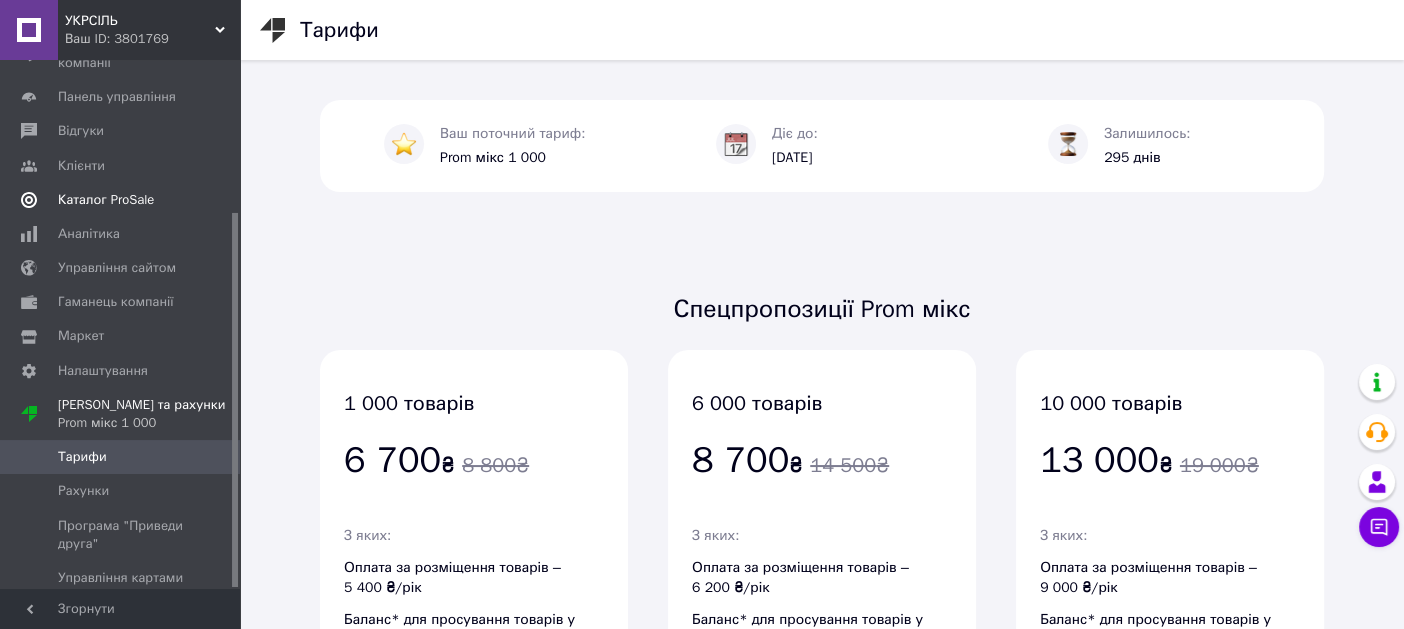 click on "Каталог ProSale" at bounding box center [106, 200] 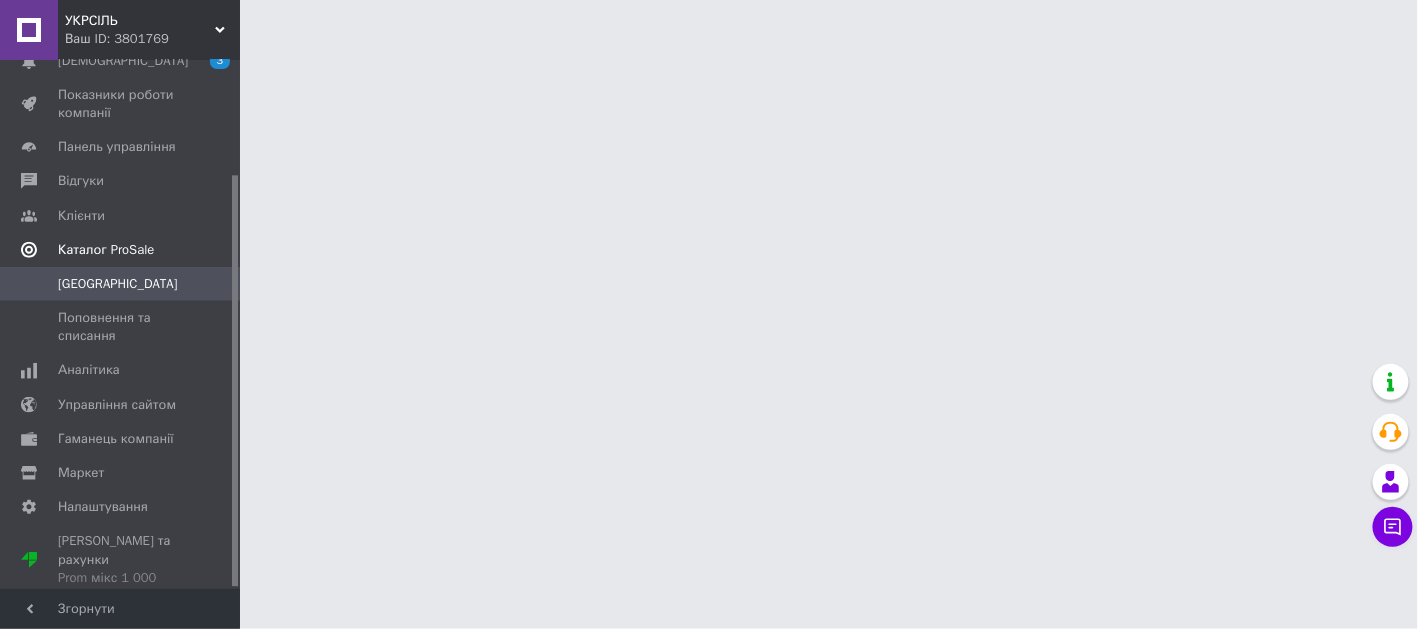 scroll, scrollTop: 146, scrollLeft: 0, axis: vertical 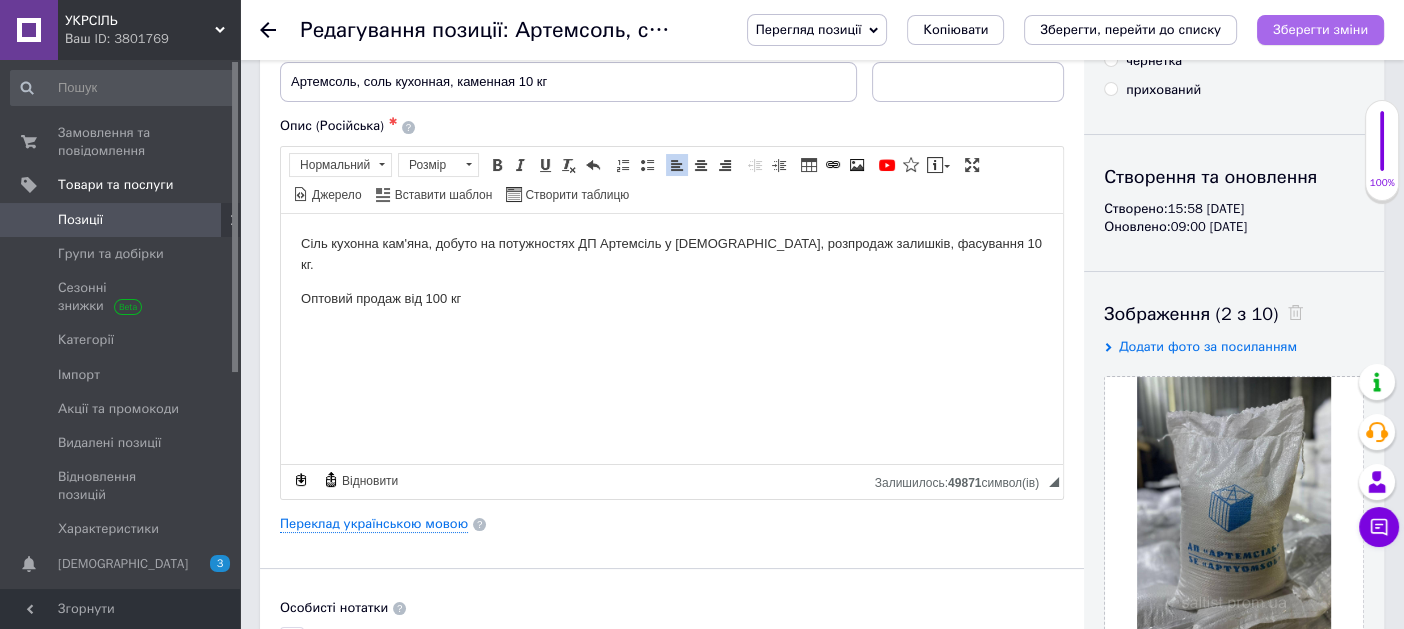 click on "Зберегти зміни" at bounding box center [1320, 30] 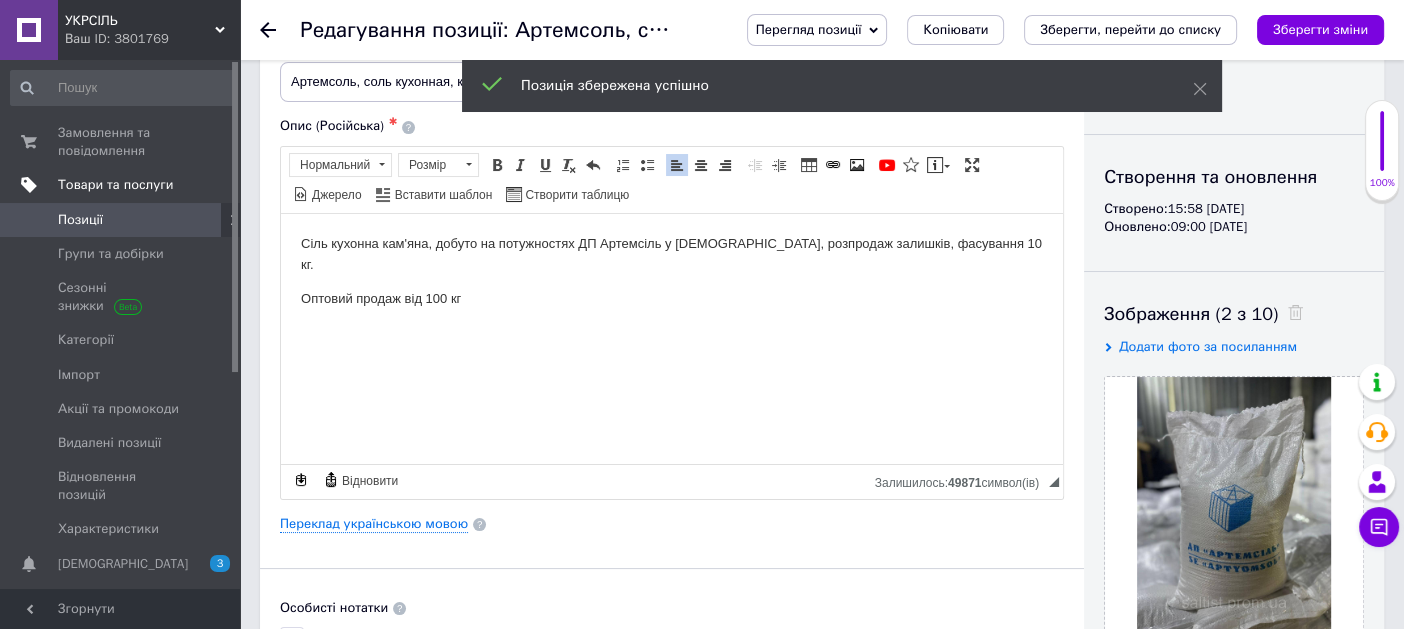 click on "Товари та послуги" at bounding box center (115, 185) 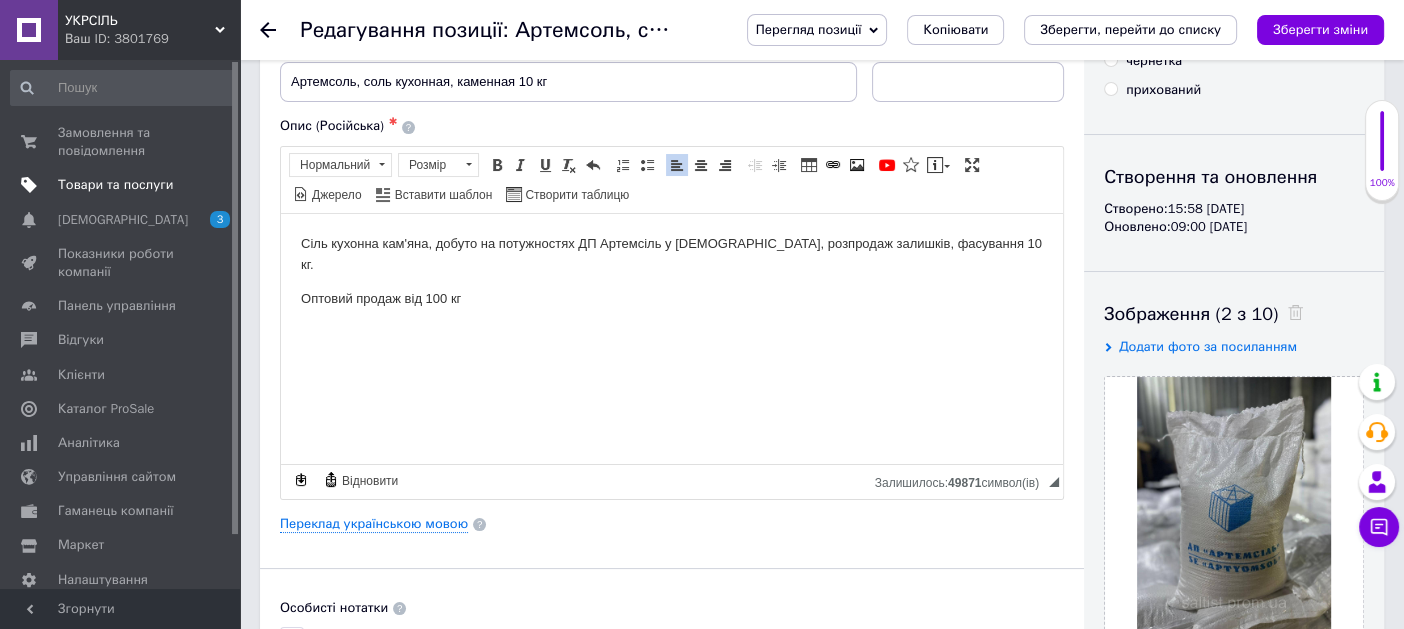 click on "Товари та послуги" at bounding box center (123, 185) 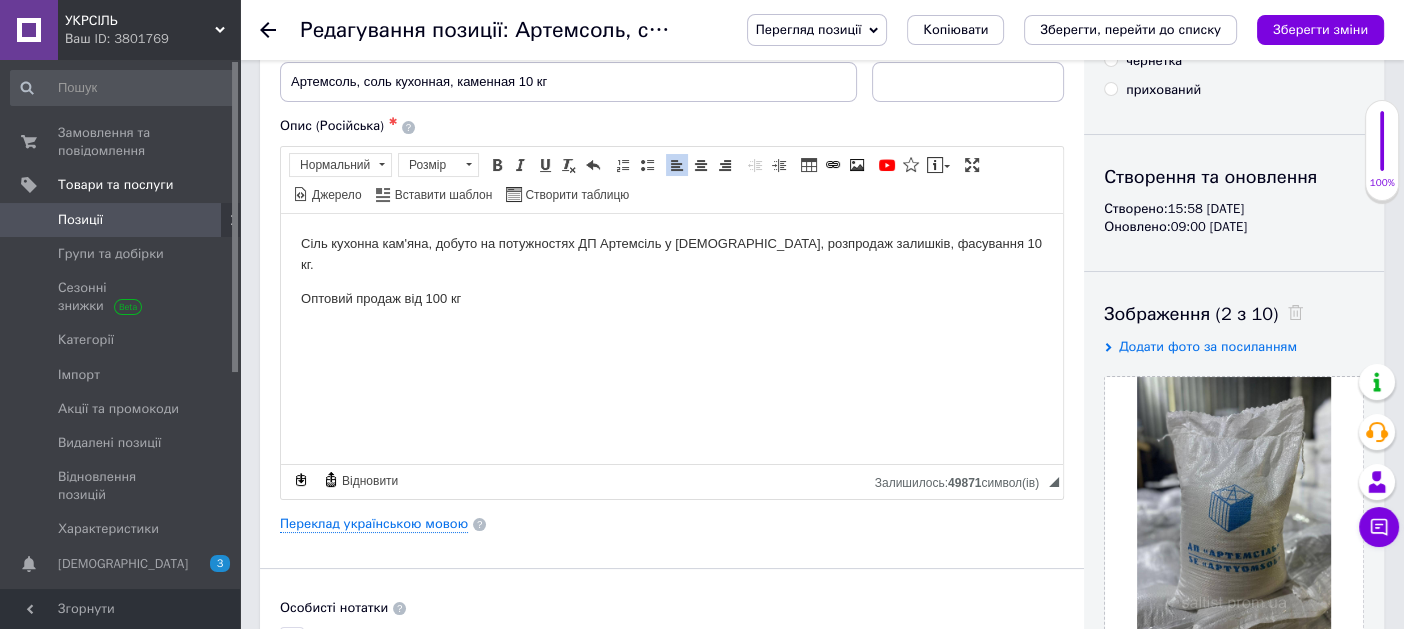 click on "Позиції" at bounding box center [121, 220] 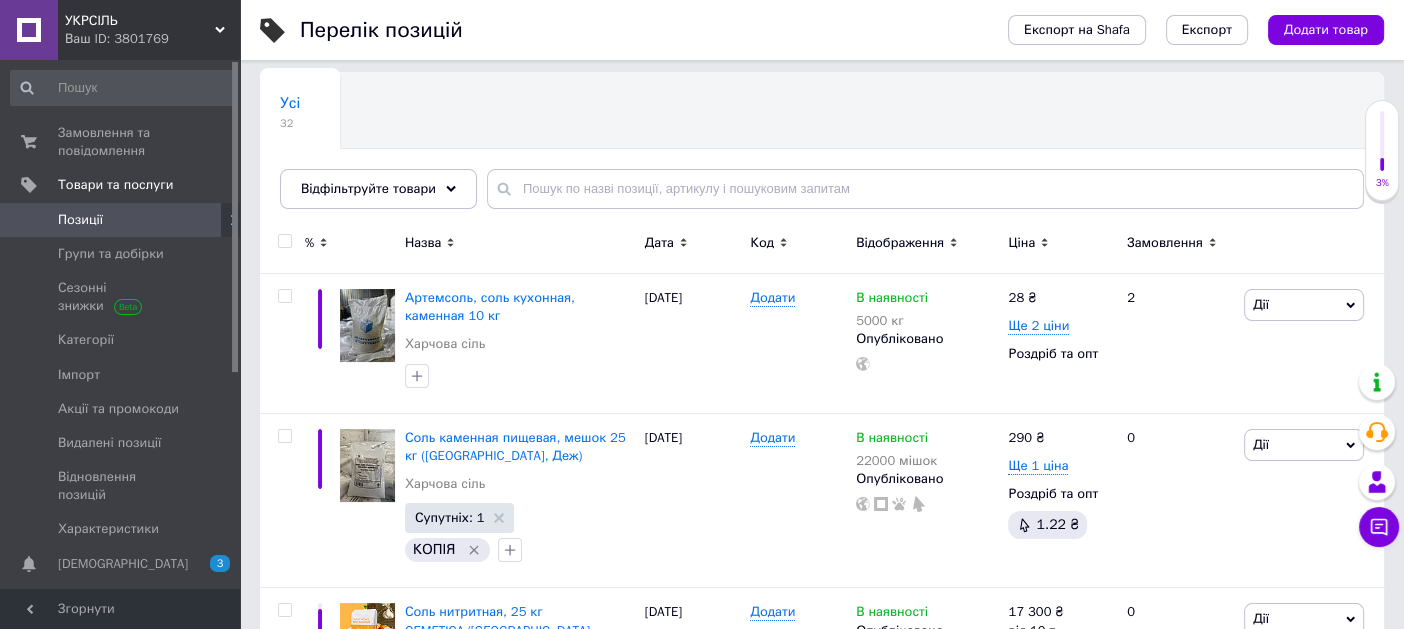 scroll, scrollTop: 130, scrollLeft: 0, axis: vertical 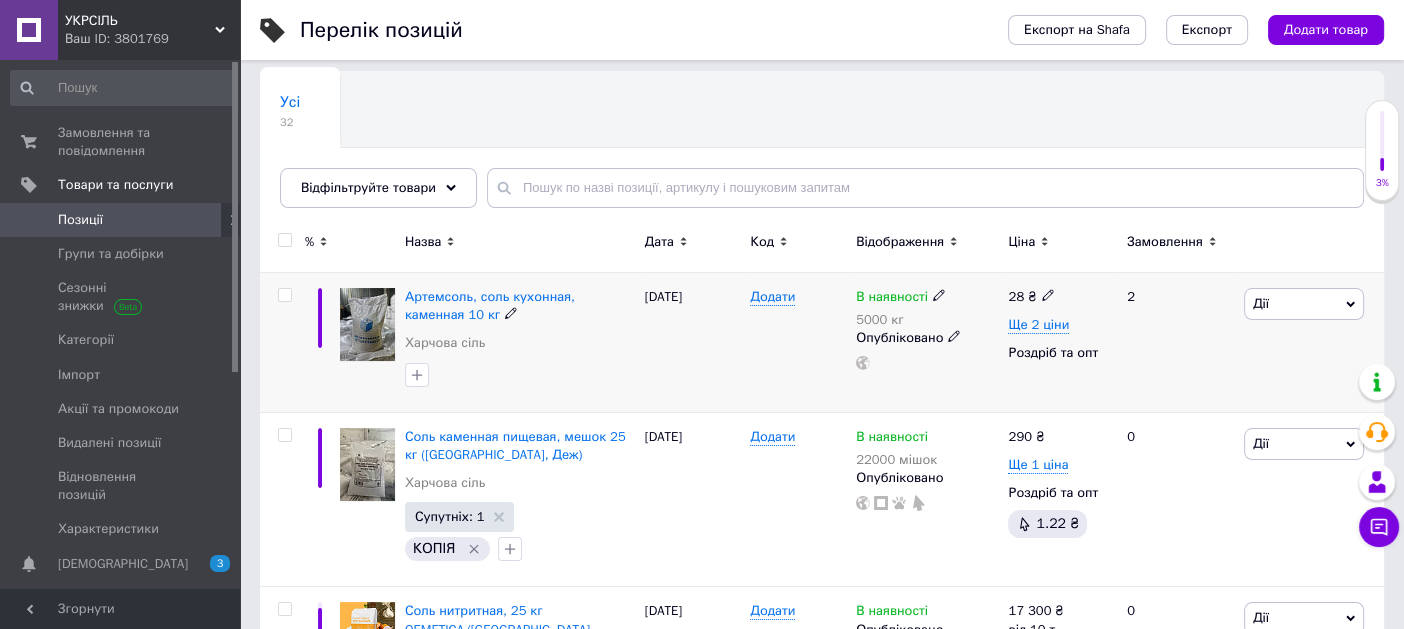 click on "Опубліковано" at bounding box center [927, 338] 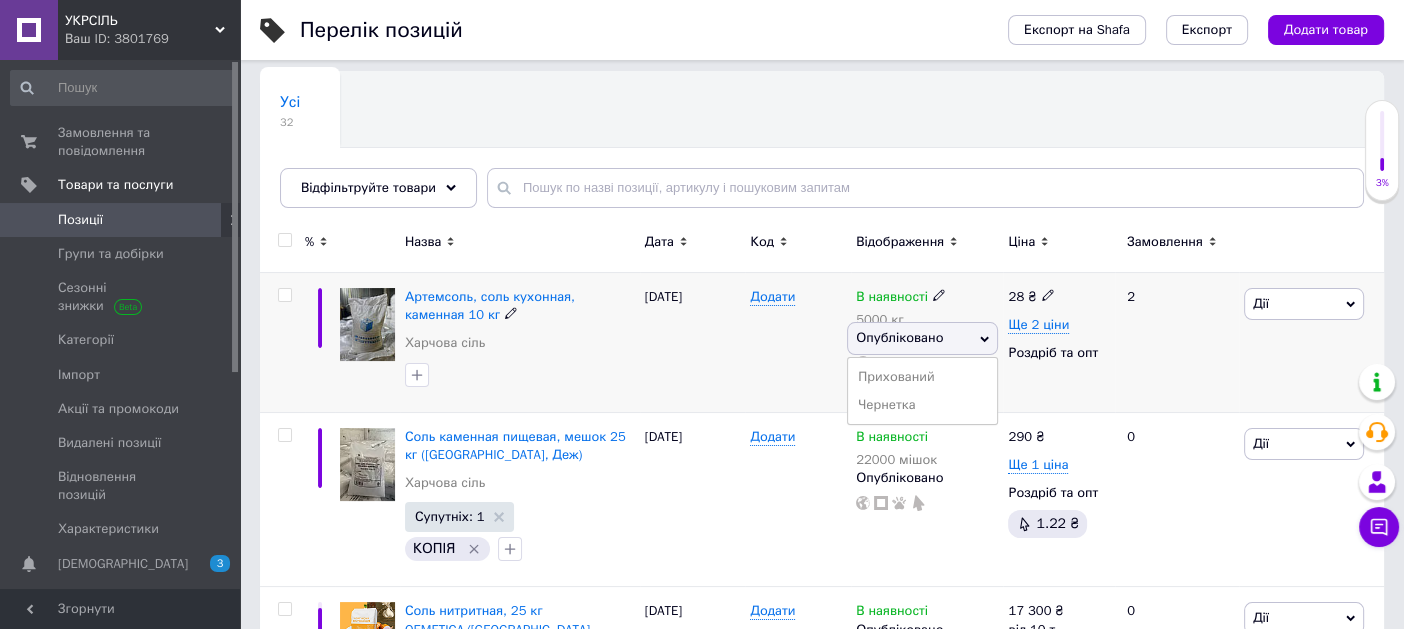click on "Опубліковано" at bounding box center [922, 338] 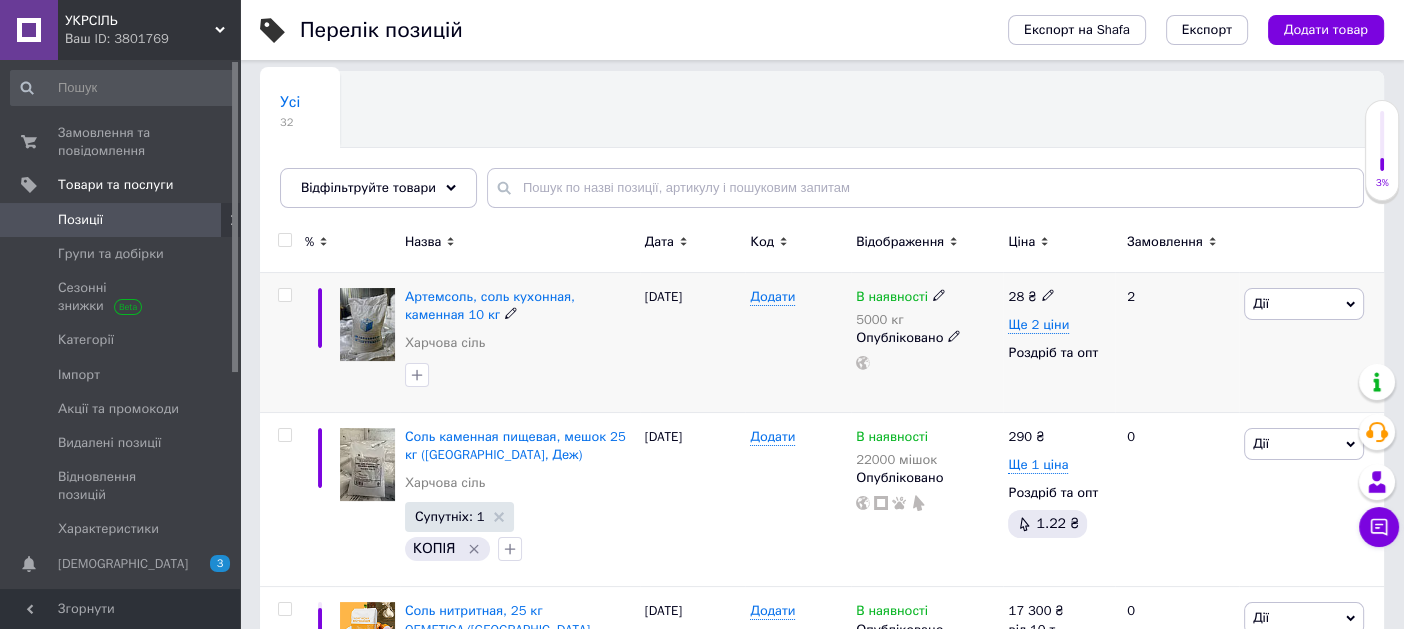 click 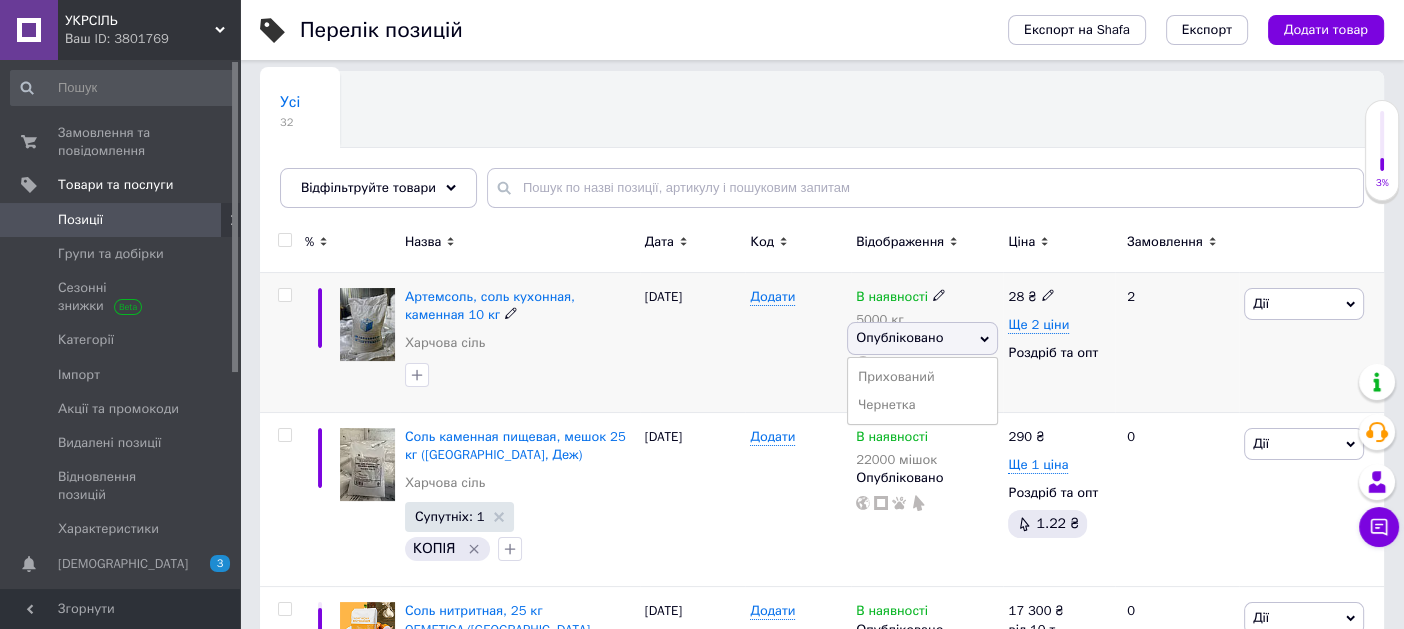 drag, startPoint x: 950, startPoint y: 337, endPoint x: 915, endPoint y: 337, distance: 35 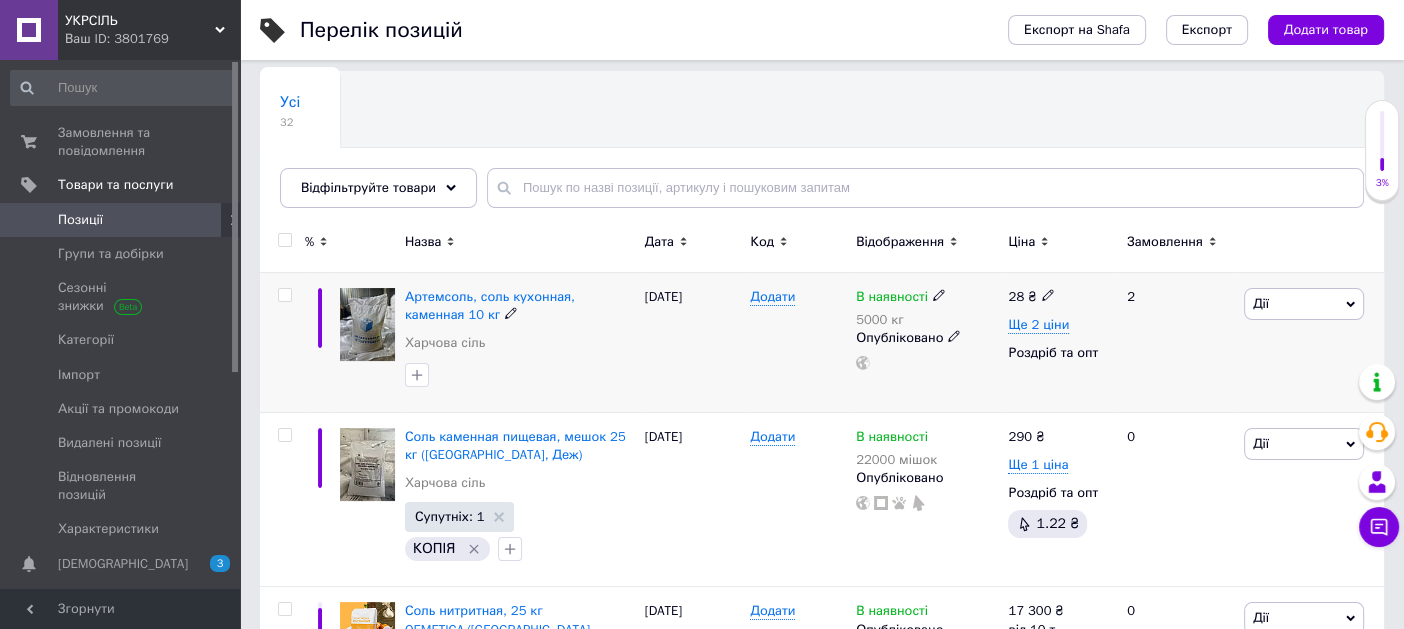 click 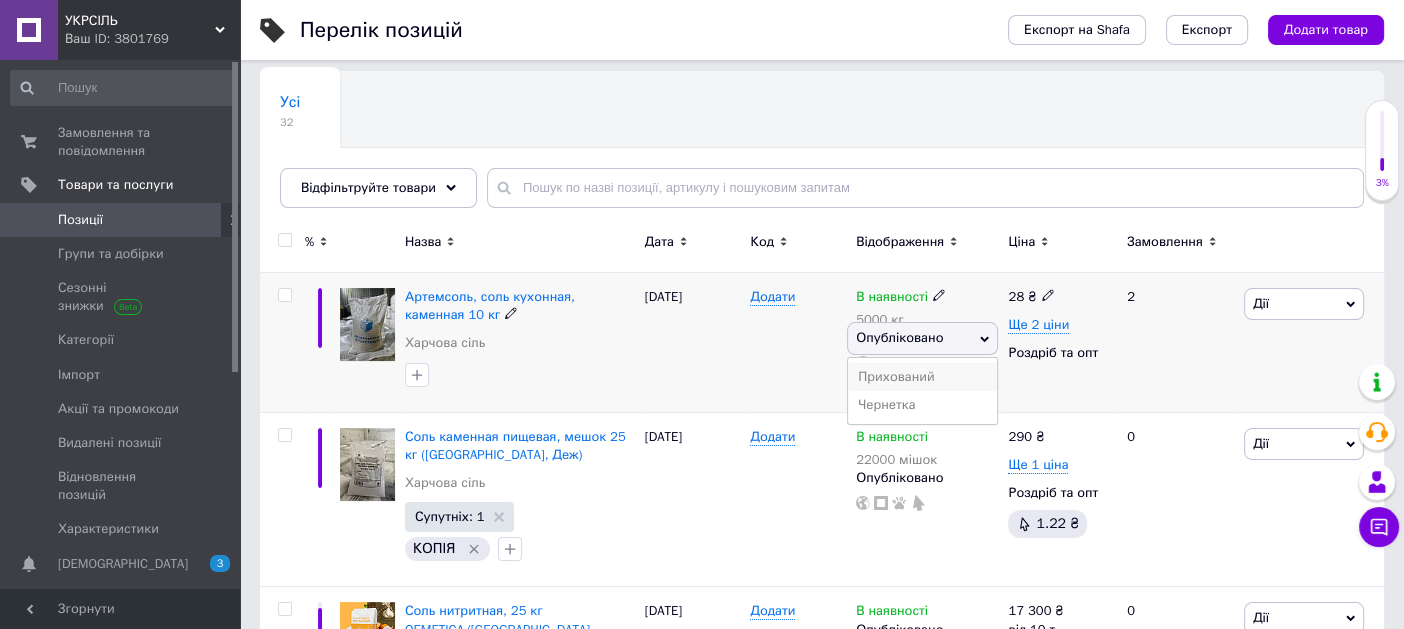 click on "Прихований" at bounding box center (922, 377) 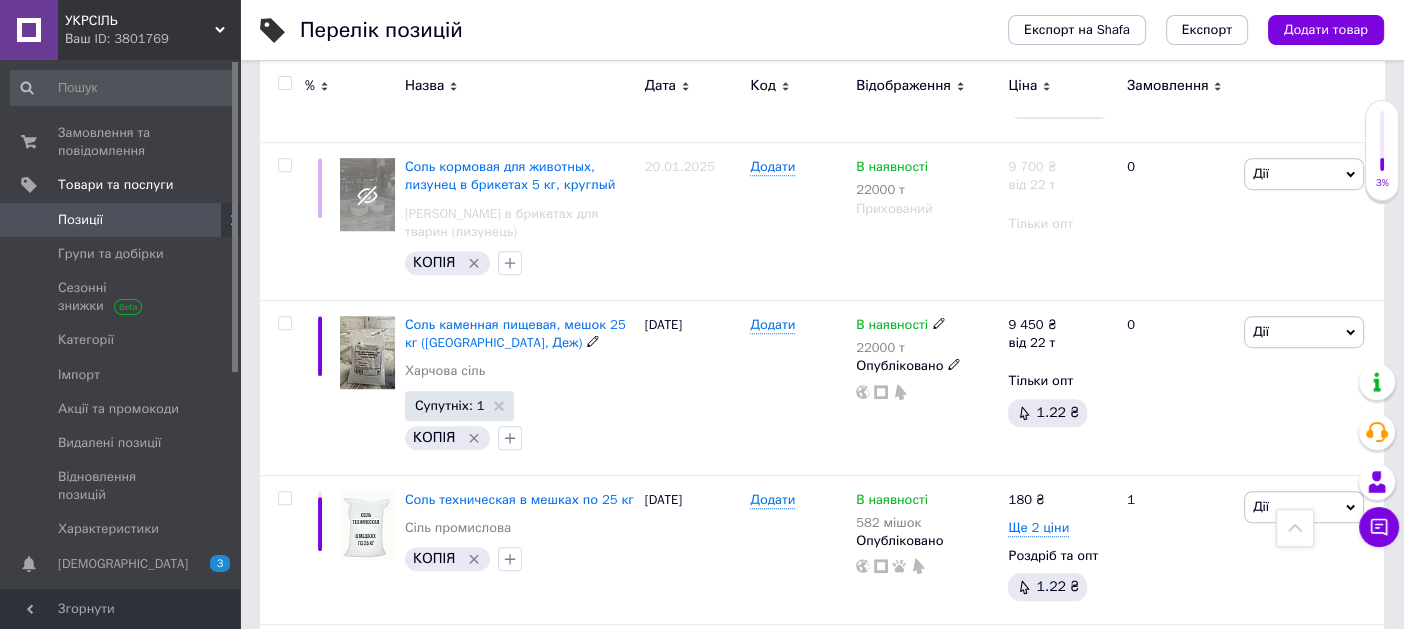 scroll, scrollTop: 1250, scrollLeft: 0, axis: vertical 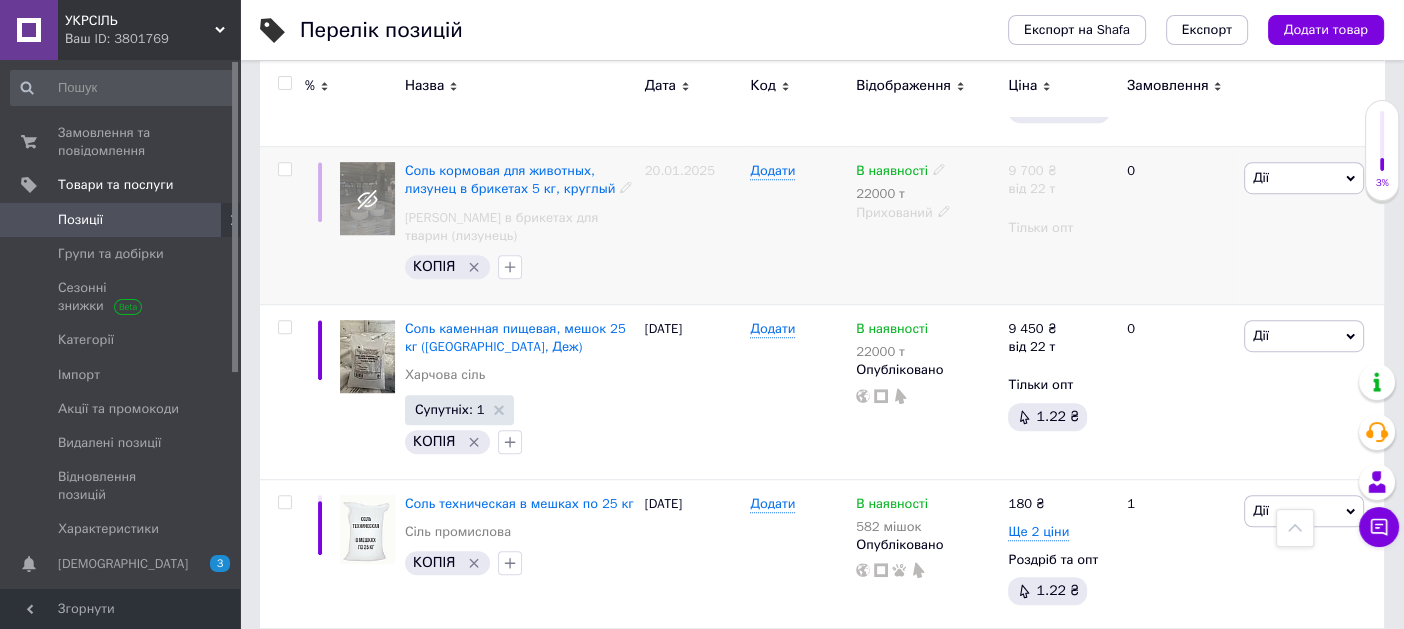 click 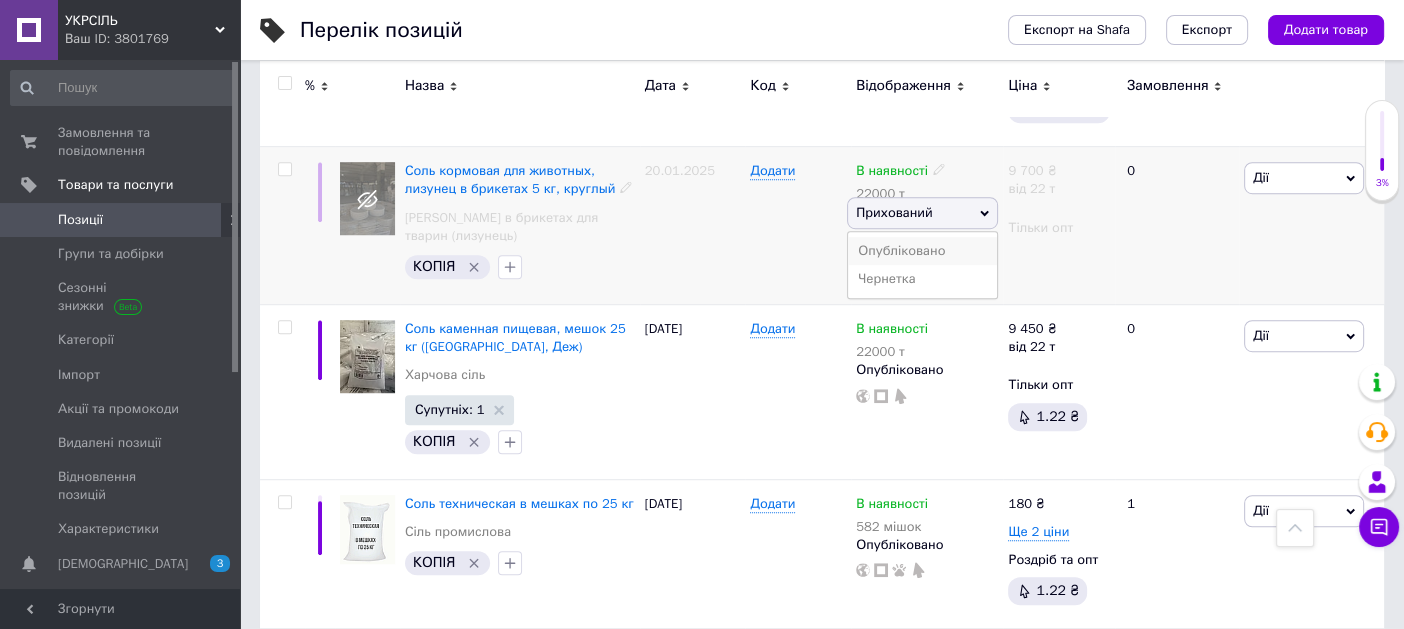 click on "Опубліковано" at bounding box center (922, 251) 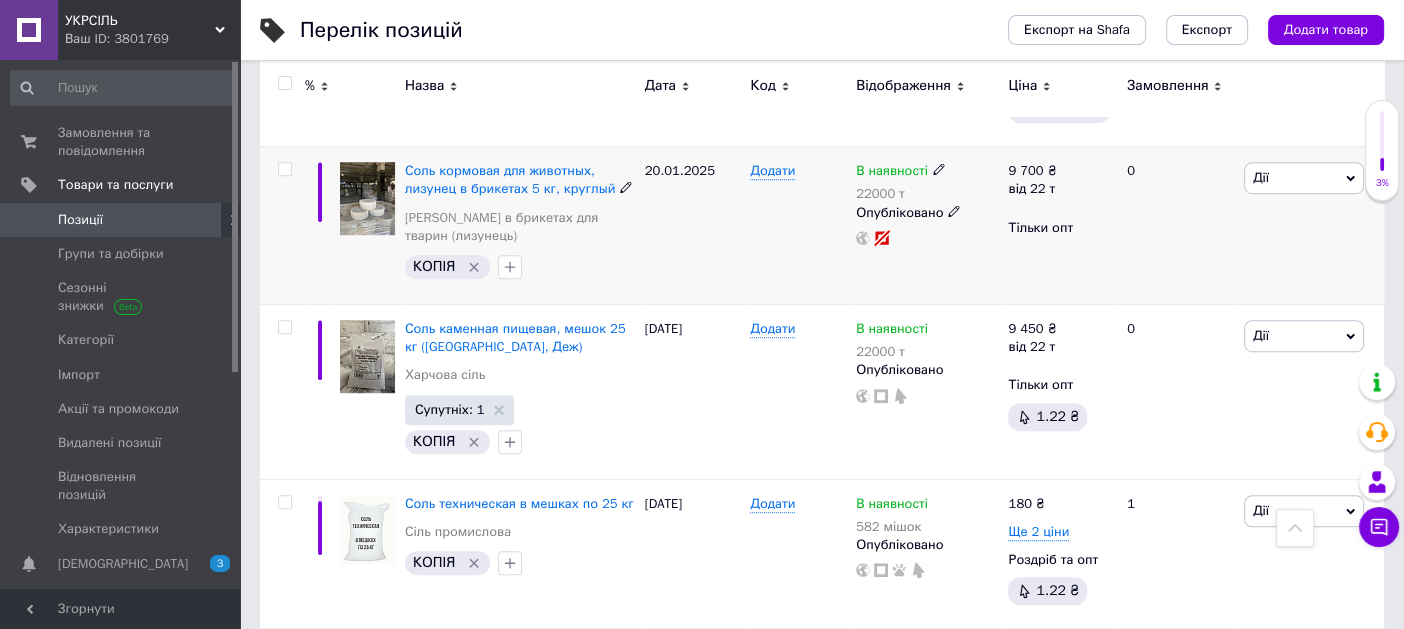 click on "Дії" at bounding box center (1304, 178) 